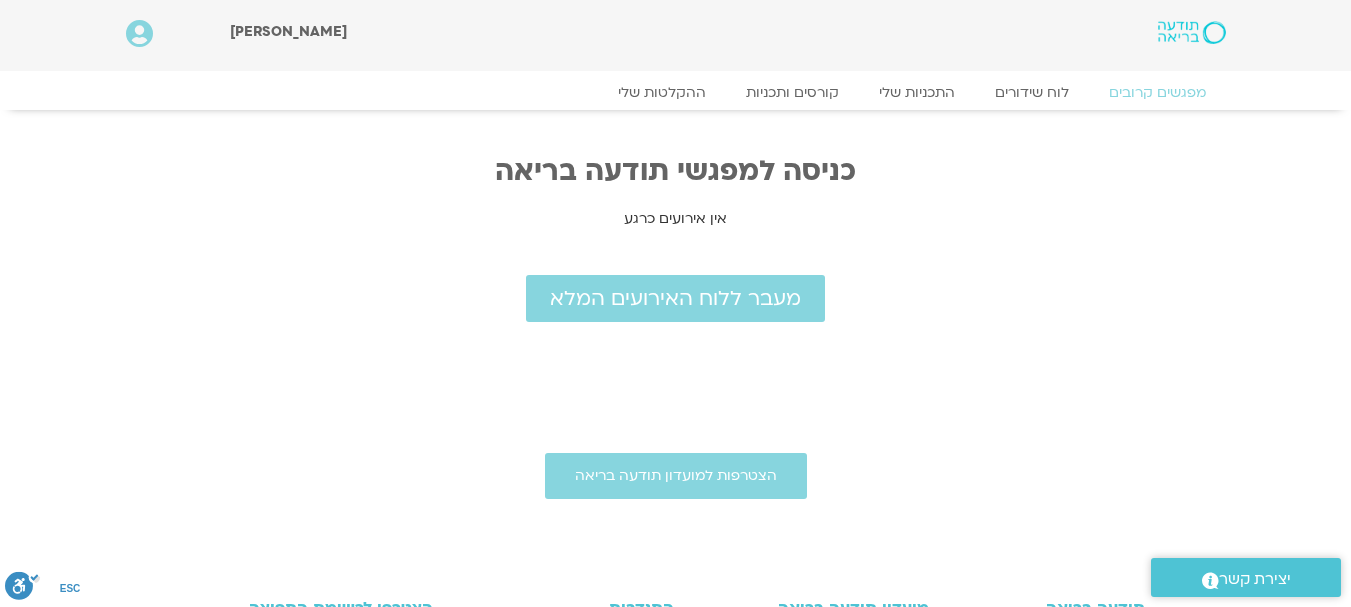 scroll, scrollTop: 0, scrollLeft: 0, axis: both 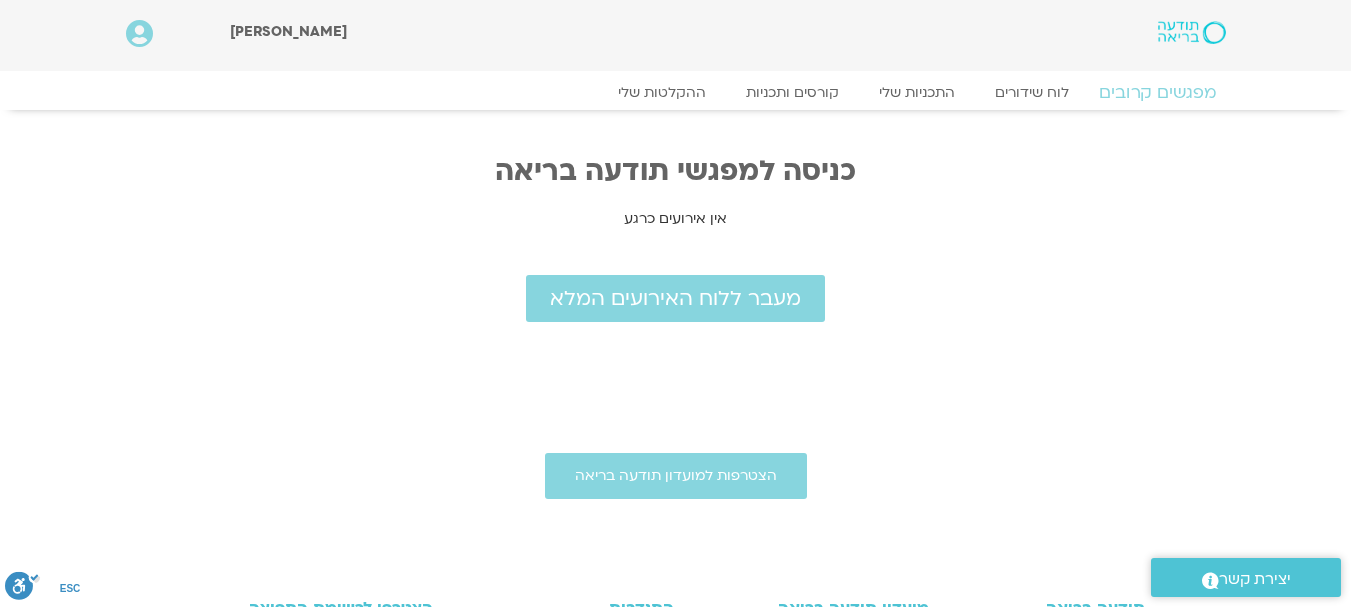 click on "מפגשים קרובים" 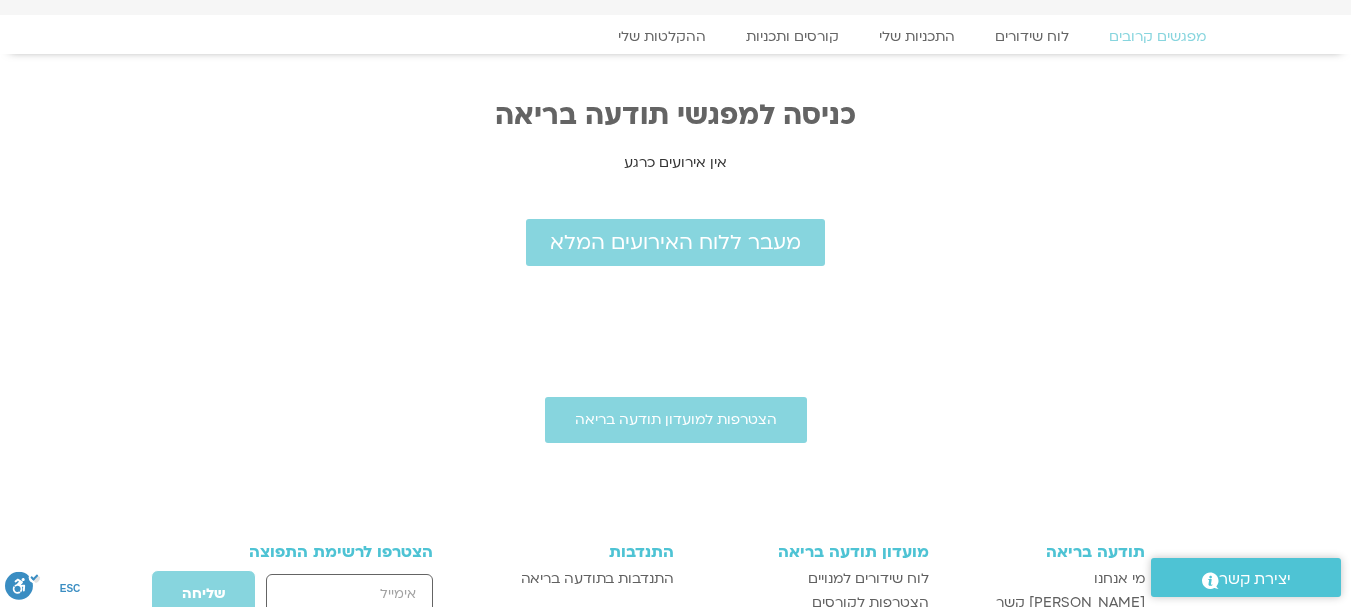 scroll, scrollTop: 44, scrollLeft: 0, axis: vertical 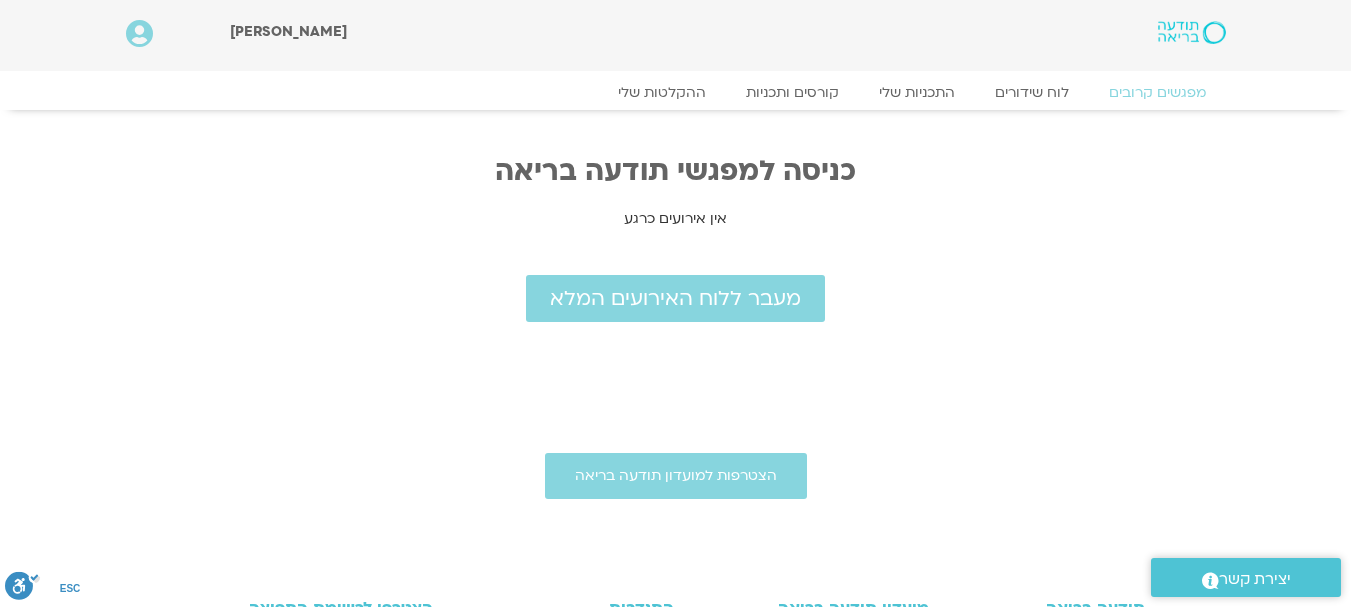 drag, startPoint x: 0, startPoint y: 0, endPoint x: 614, endPoint y: 329, distance: 696.58954 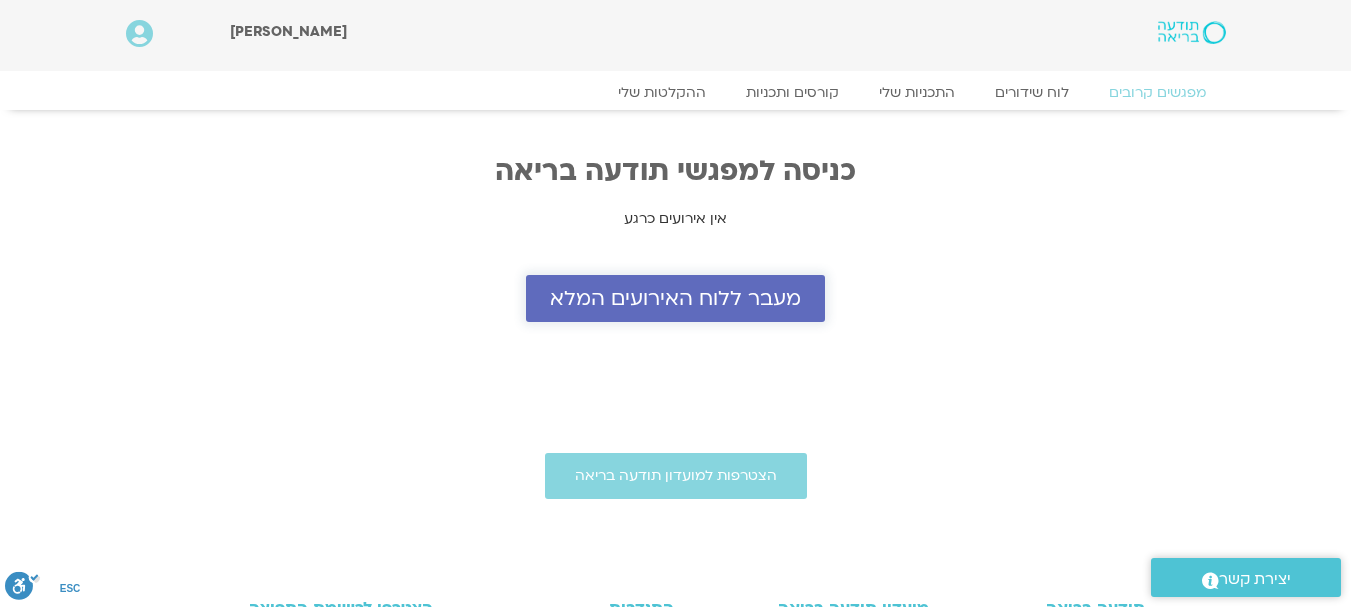click on "מעבר ללוח האירועים המלא" at bounding box center (675, 298) 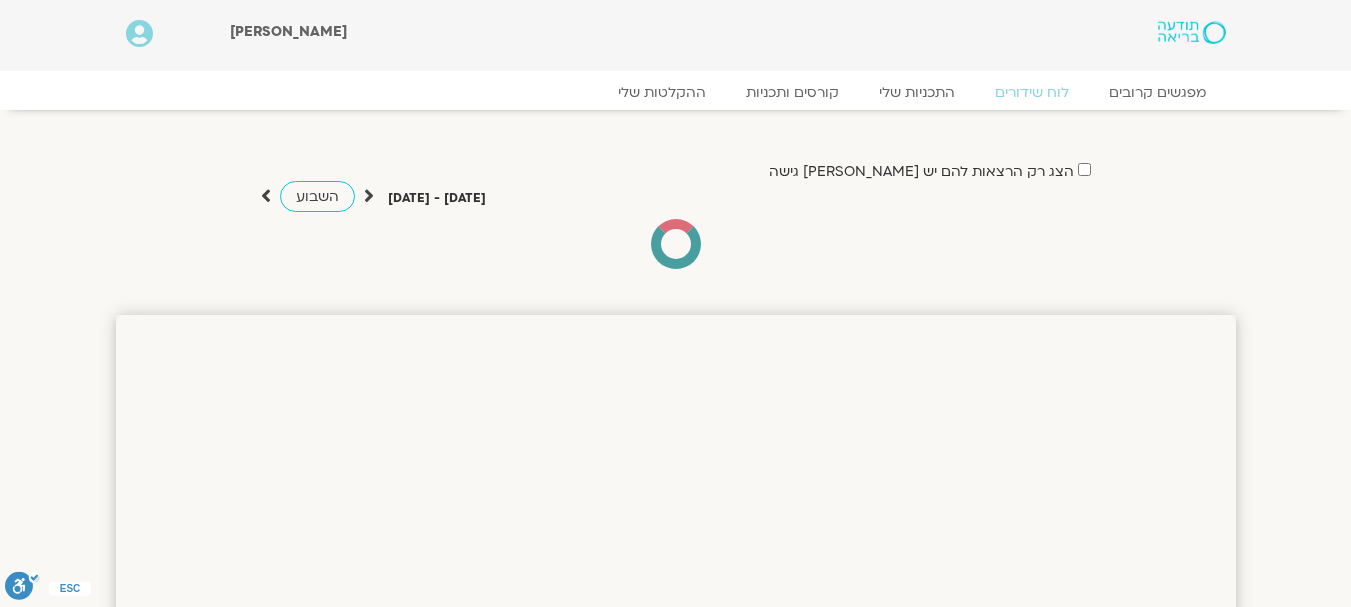 scroll, scrollTop: 0, scrollLeft: 0, axis: both 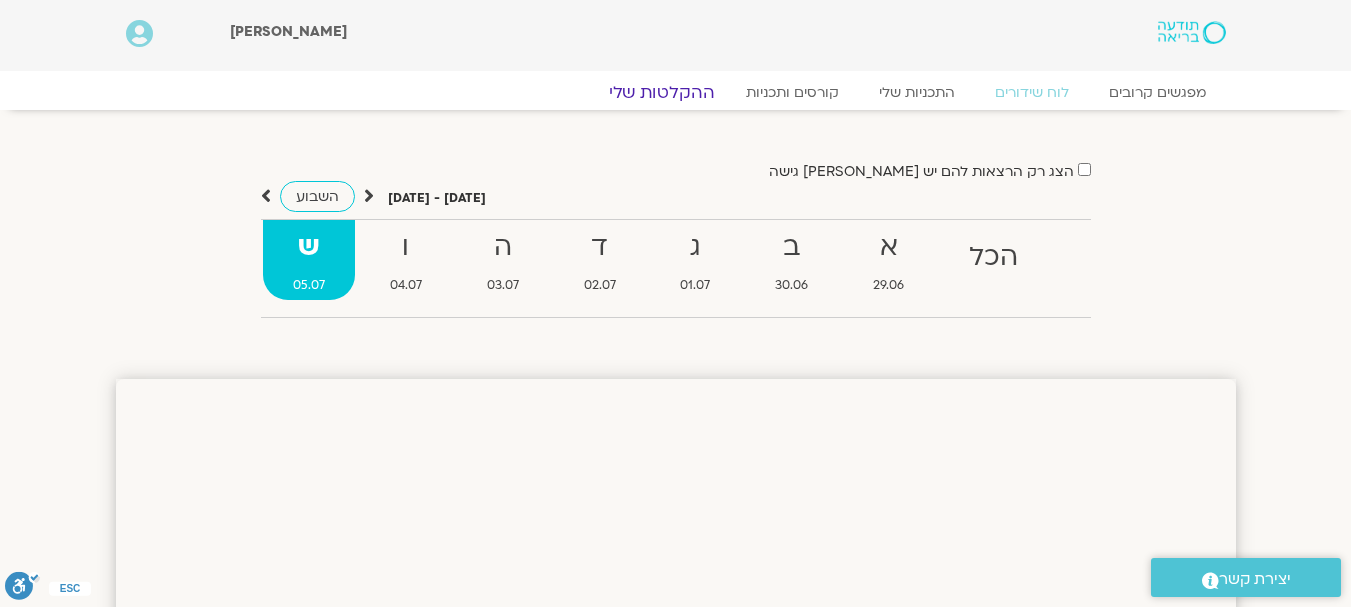 click on "ההקלטות שלי" 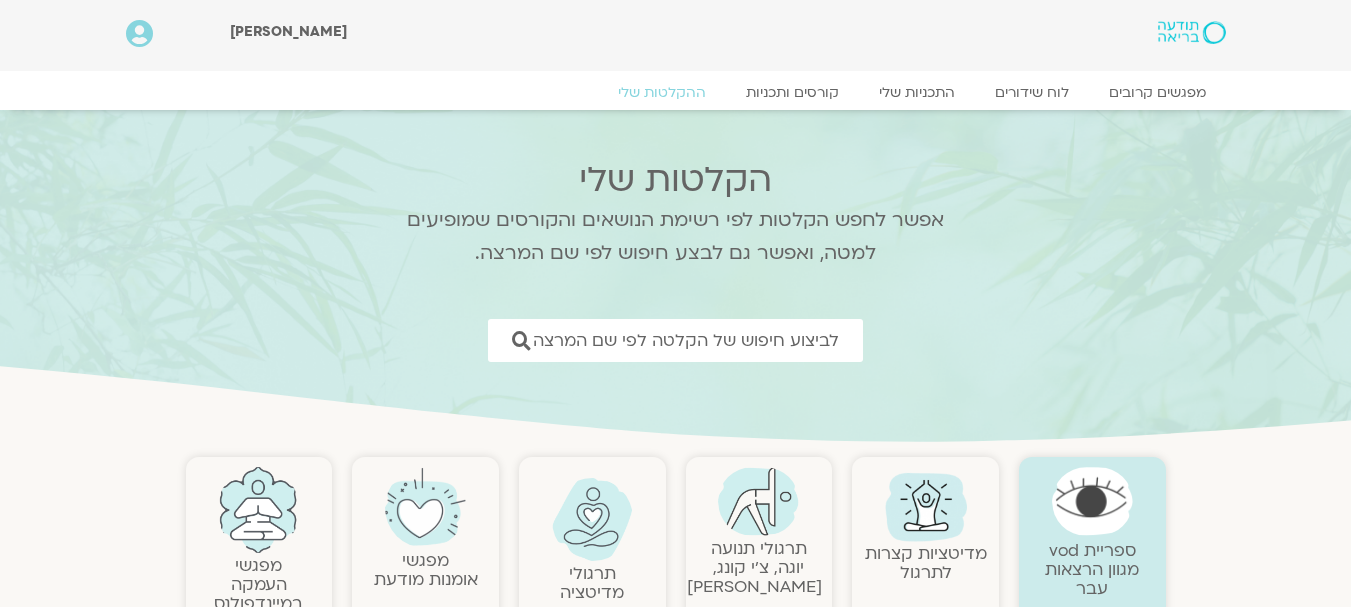 scroll, scrollTop: 0, scrollLeft: 0, axis: both 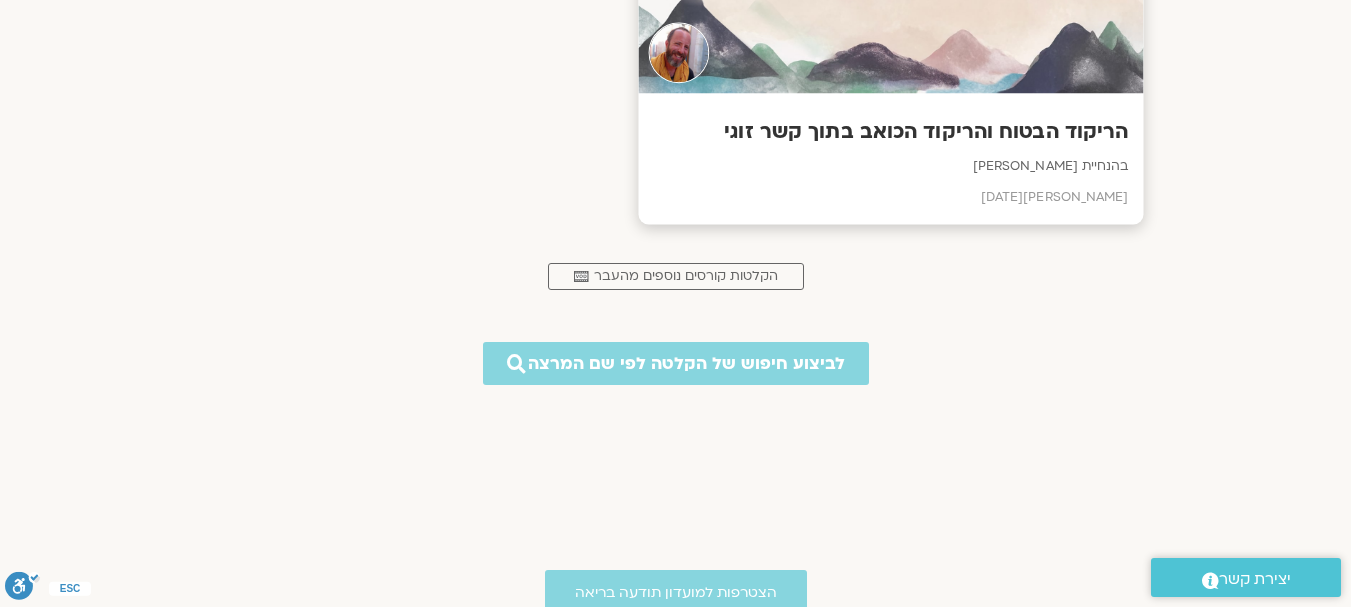 click on "הריקוד הבטוח והריקוד הכואב בתוך קשר זוגי" at bounding box center [890, 132] 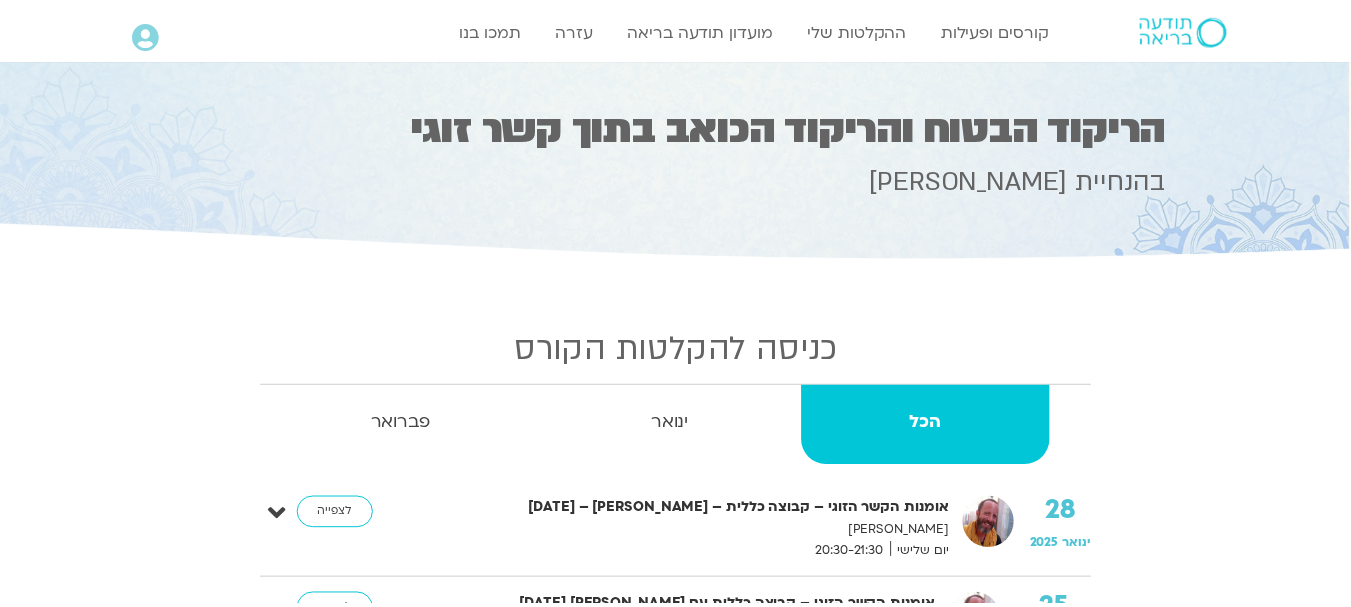 scroll, scrollTop: 0, scrollLeft: 0, axis: both 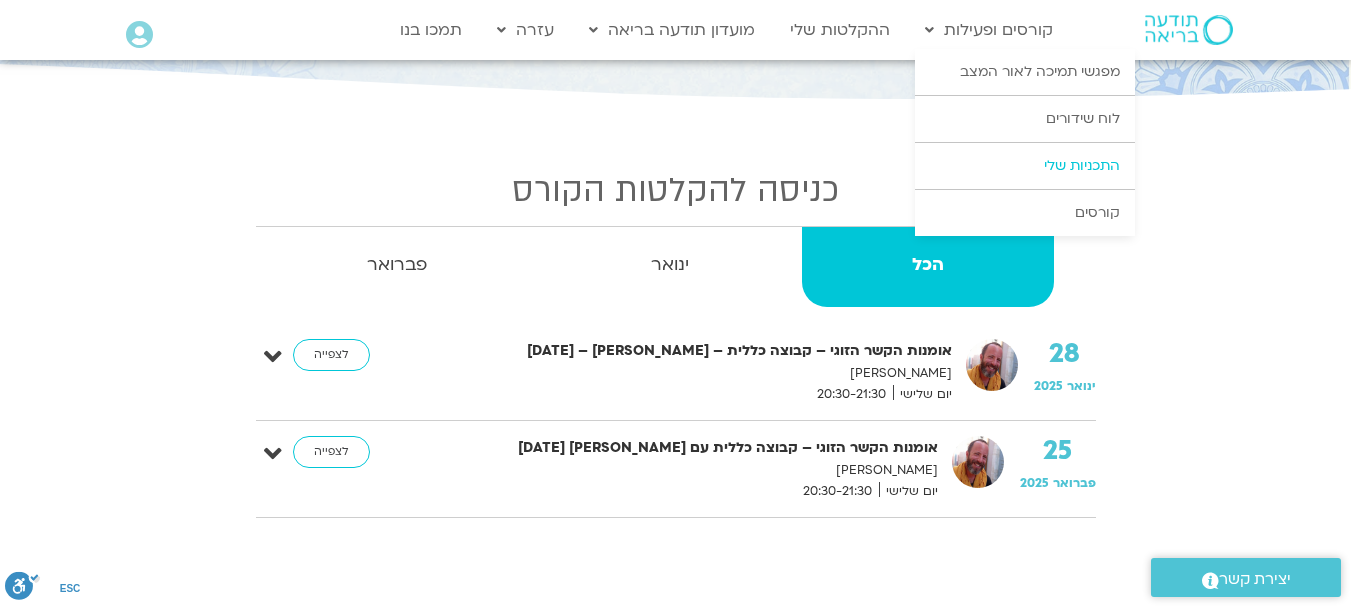 click on "התכניות שלי" at bounding box center [1025, 166] 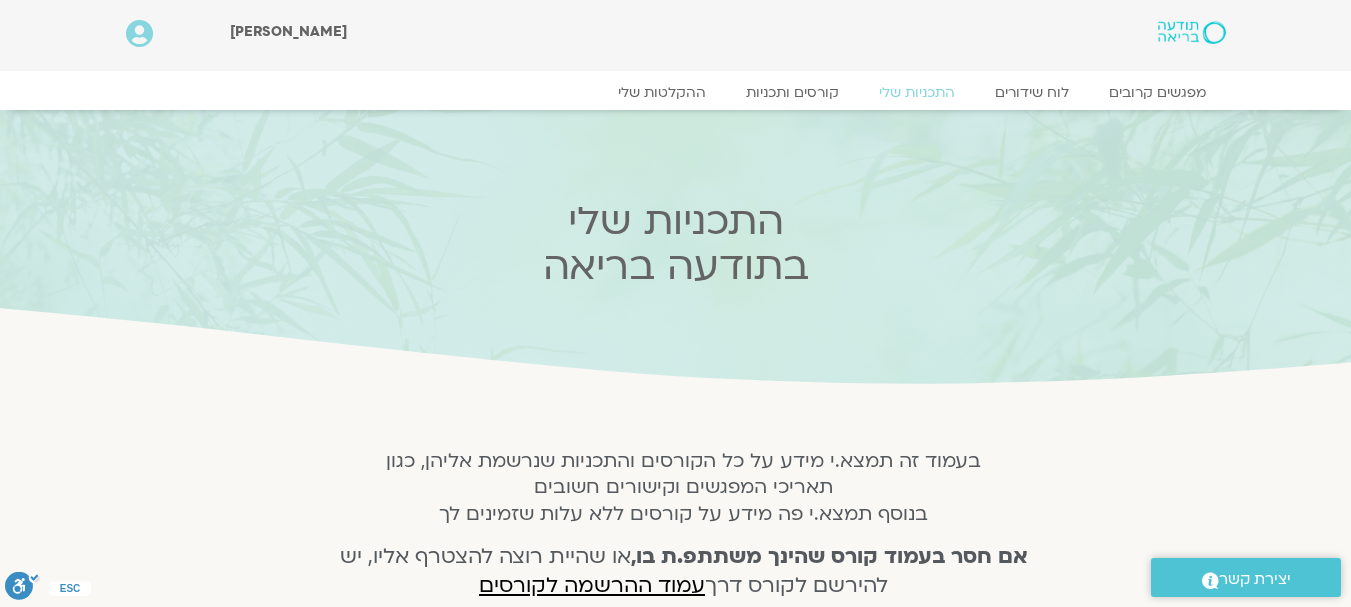 scroll, scrollTop: 0, scrollLeft: 0, axis: both 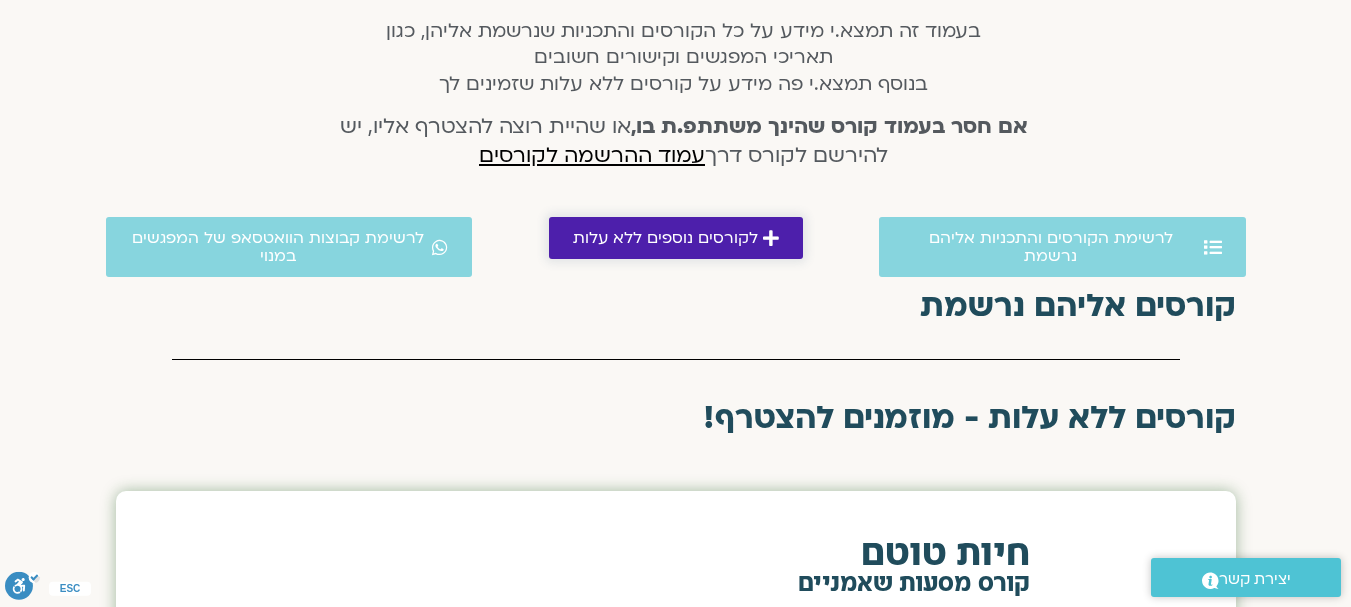click on "לקורסים נוספים ללא עלות" at bounding box center [665, 238] 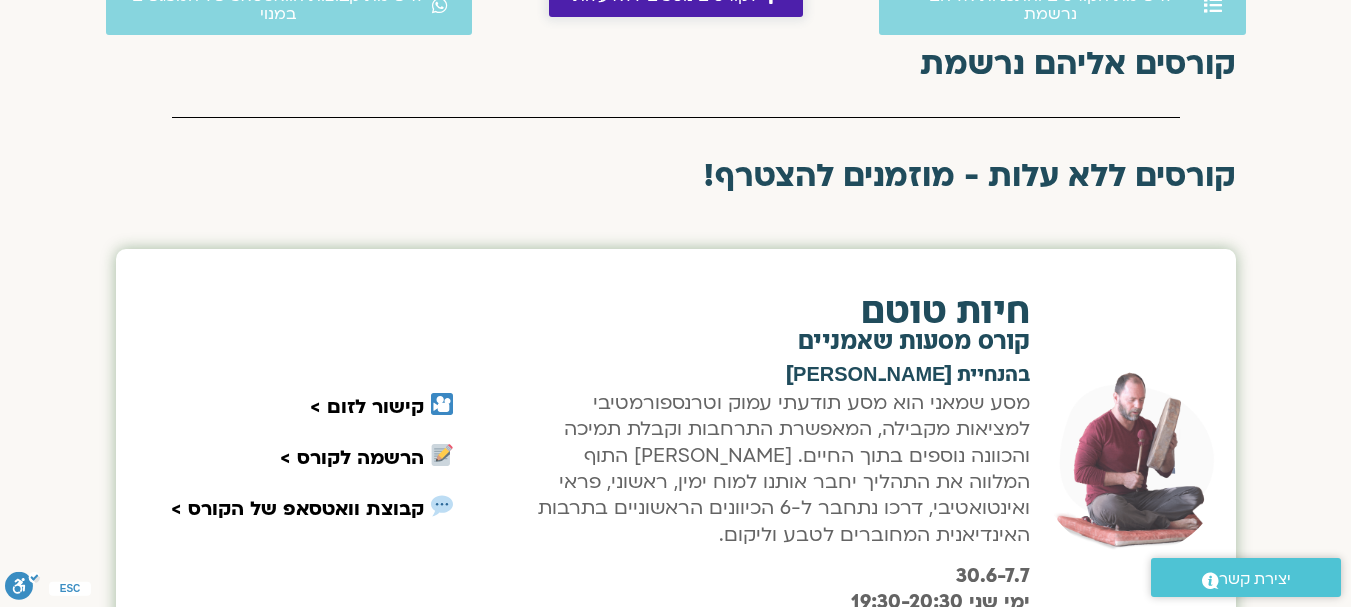 scroll, scrollTop: 825, scrollLeft: 0, axis: vertical 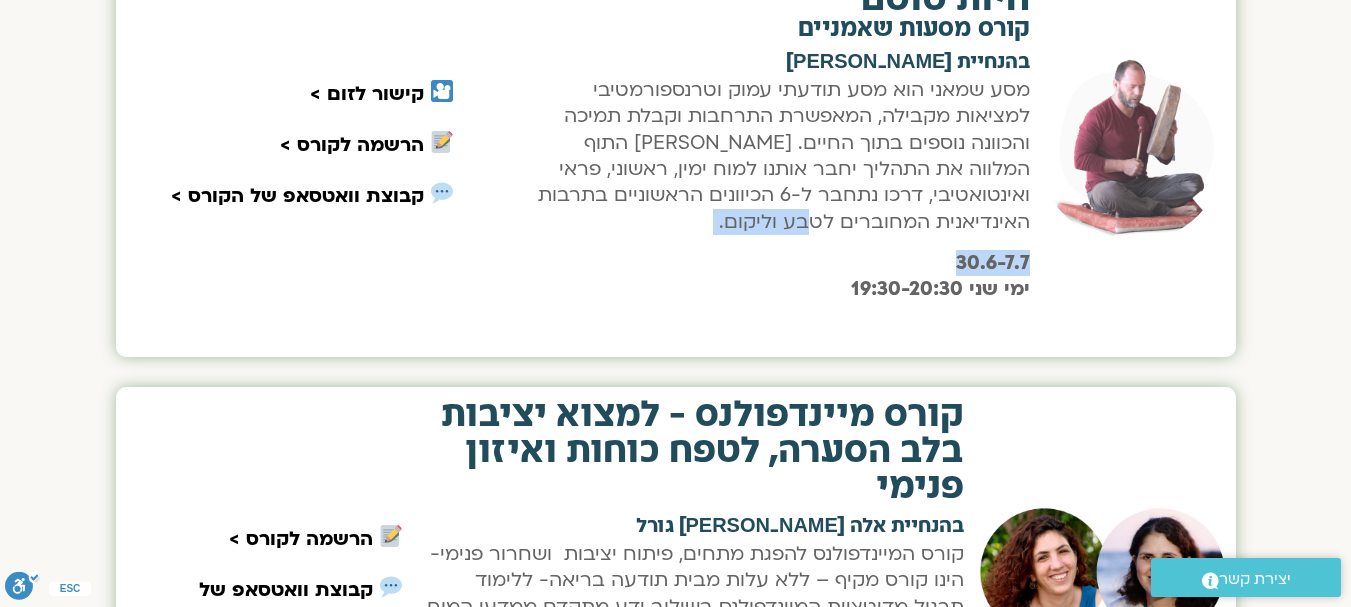 drag, startPoint x: 802, startPoint y: 236, endPoint x: 805, endPoint y: 219, distance: 17.262676 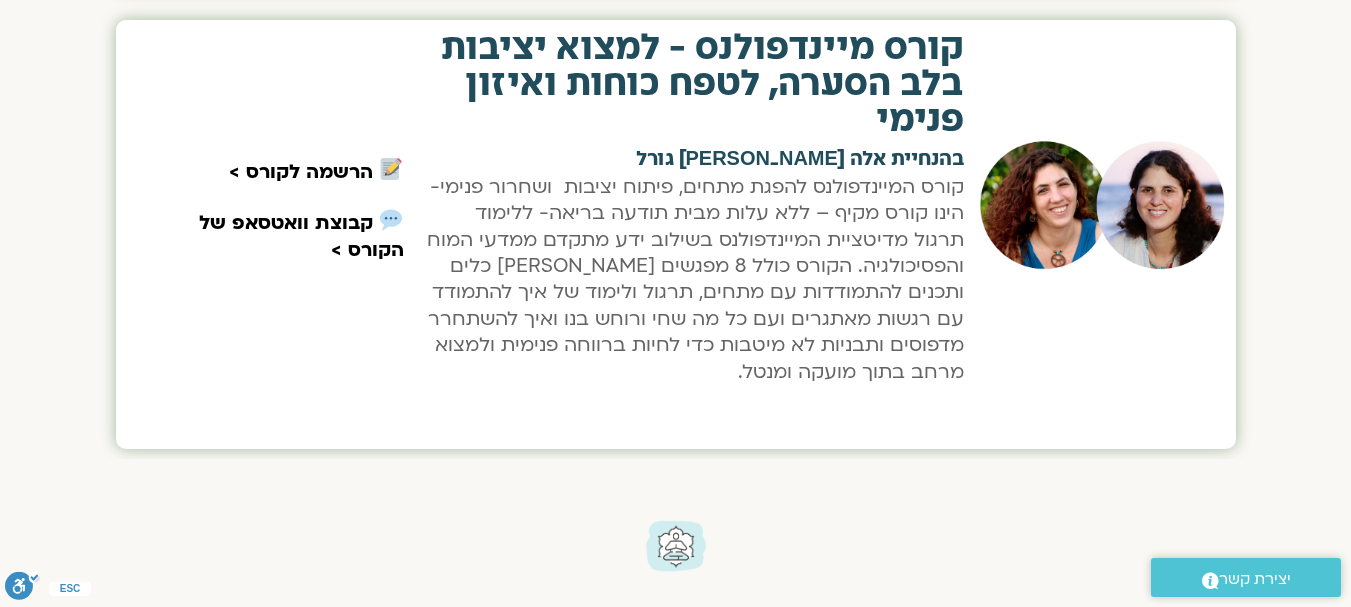 scroll, scrollTop: 1346, scrollLeft: 0, axis: vertical 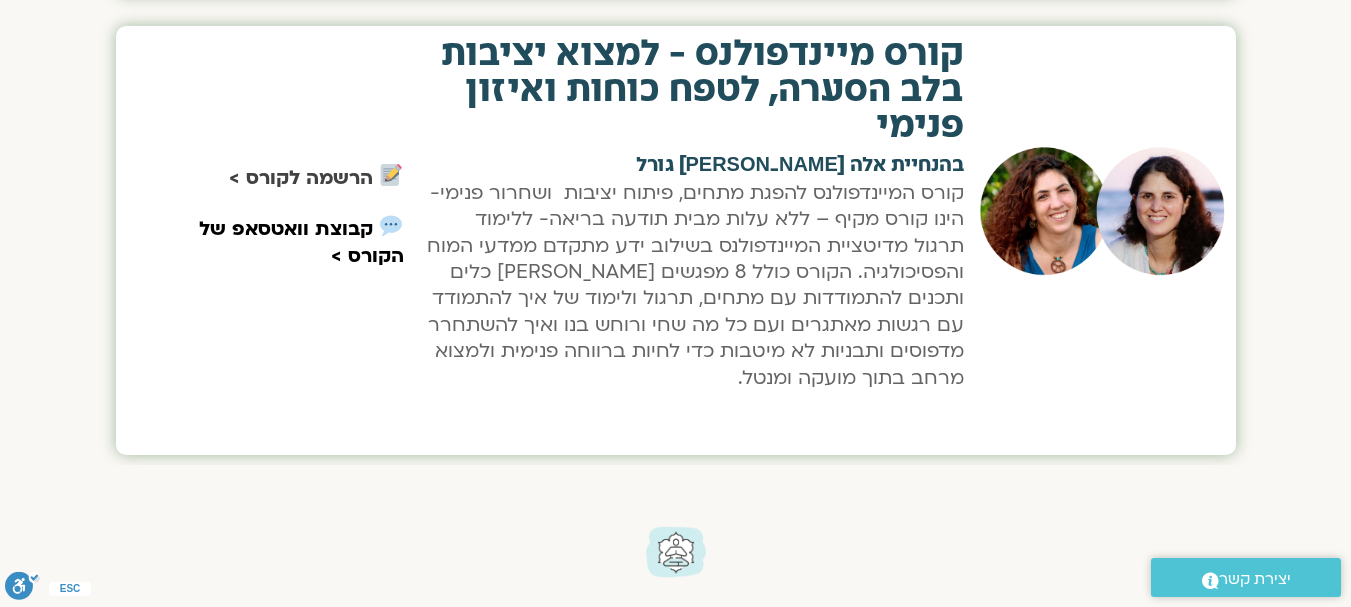 click on "הרשמה לקורס >" at bounding box center (301, 178) 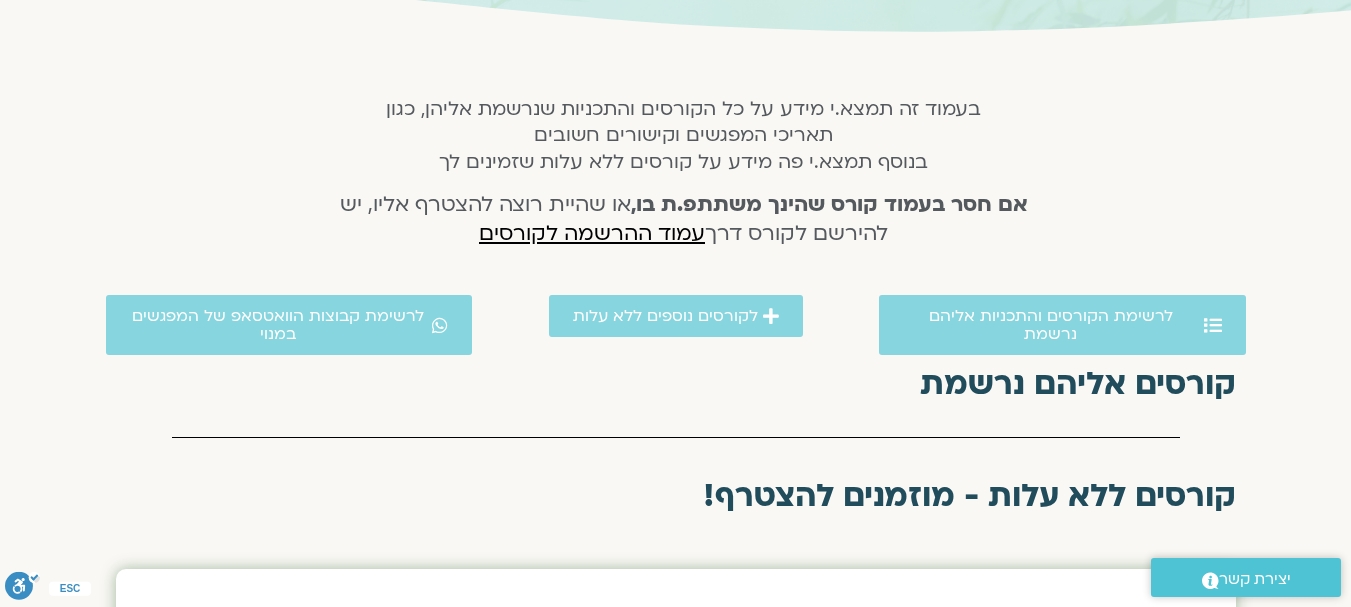 scroll, scrollTop: 0, scrollLeft: 0, axis: both 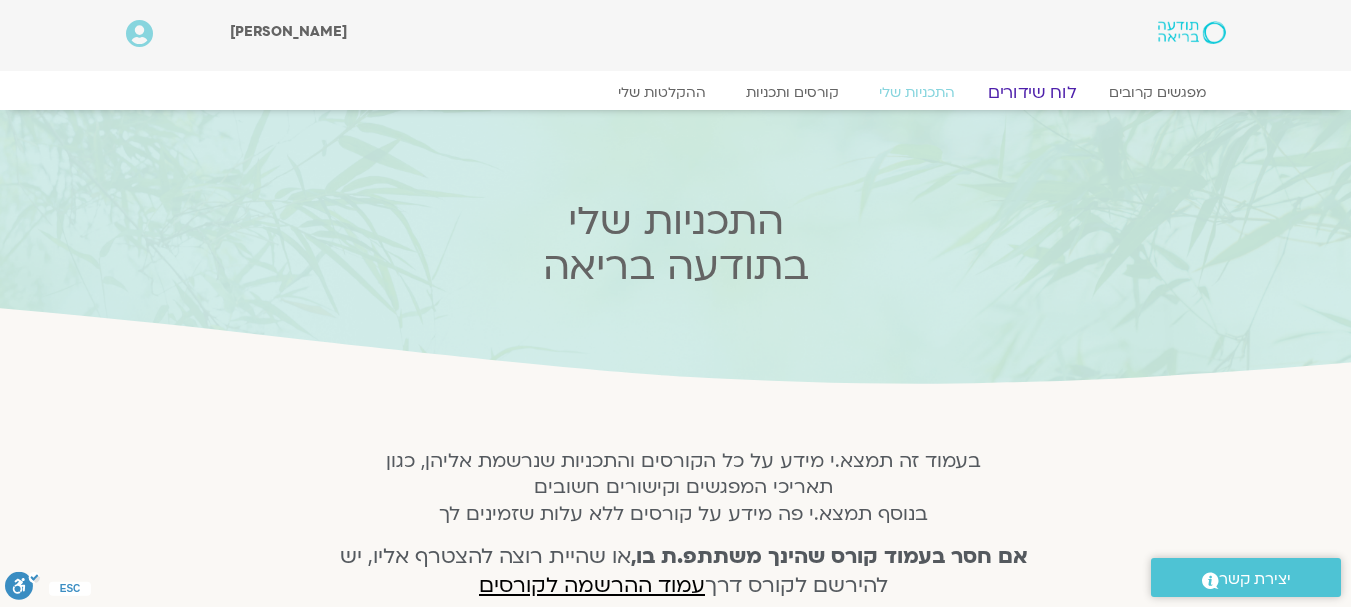 click on "לוח שידורים" 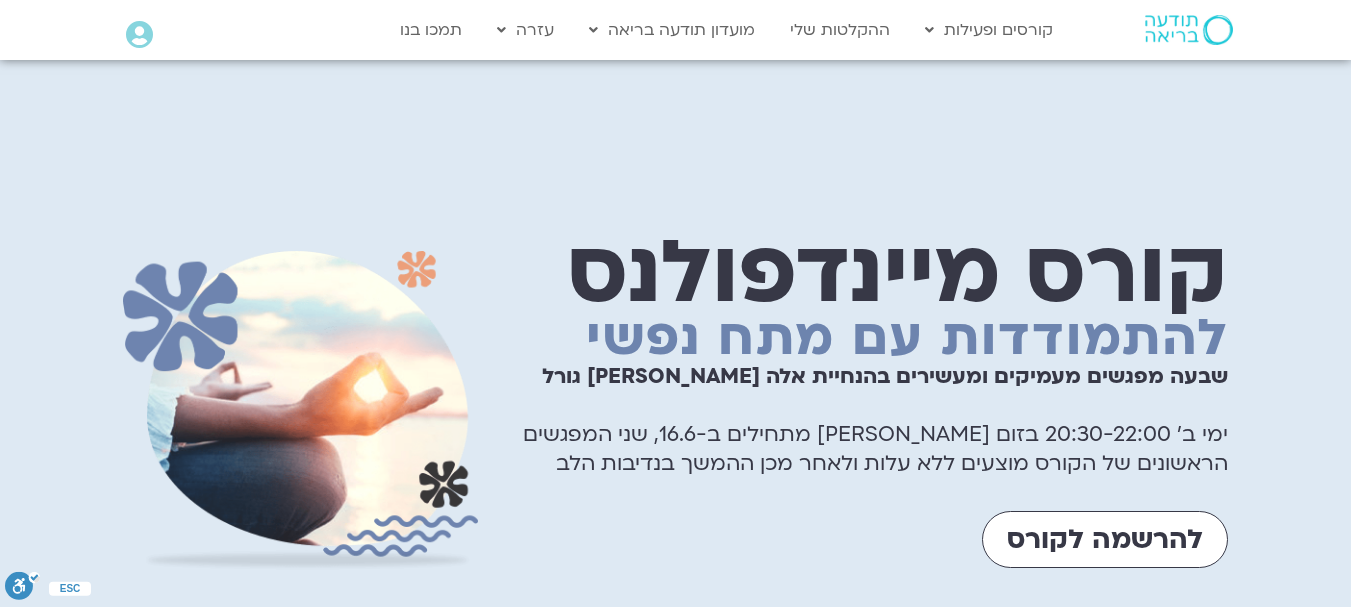 scroll, scrollTop: 0, scrollLeft: 0, axis: both 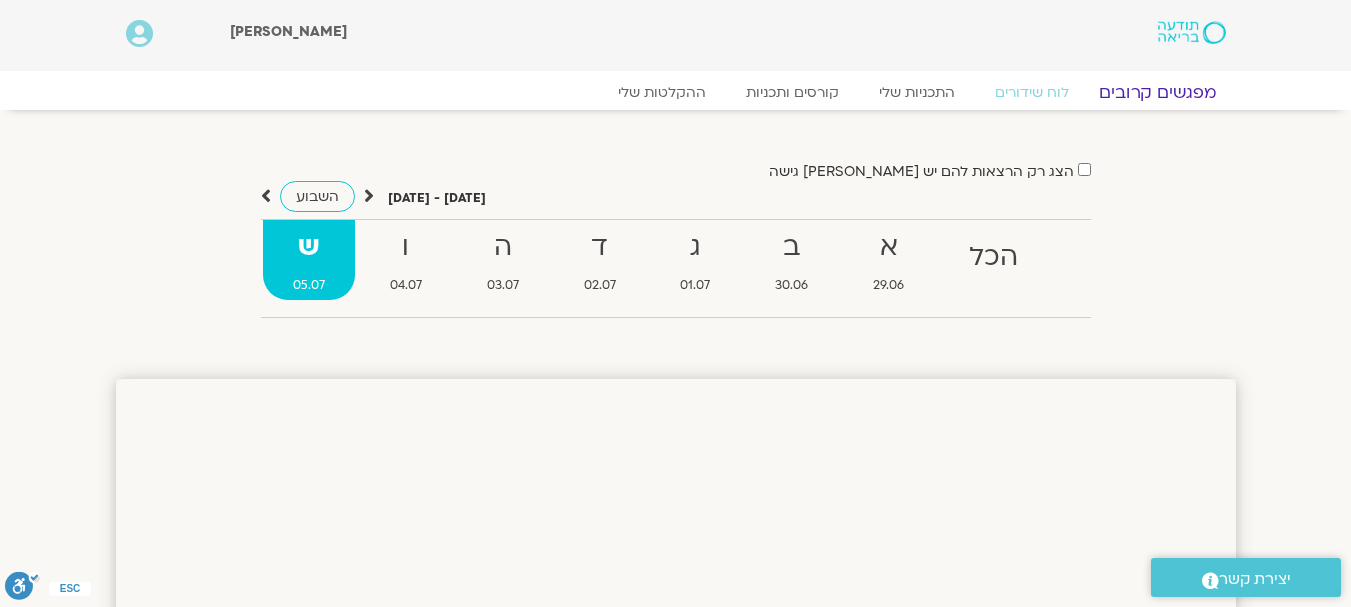 click on "מפגשים קרובים" 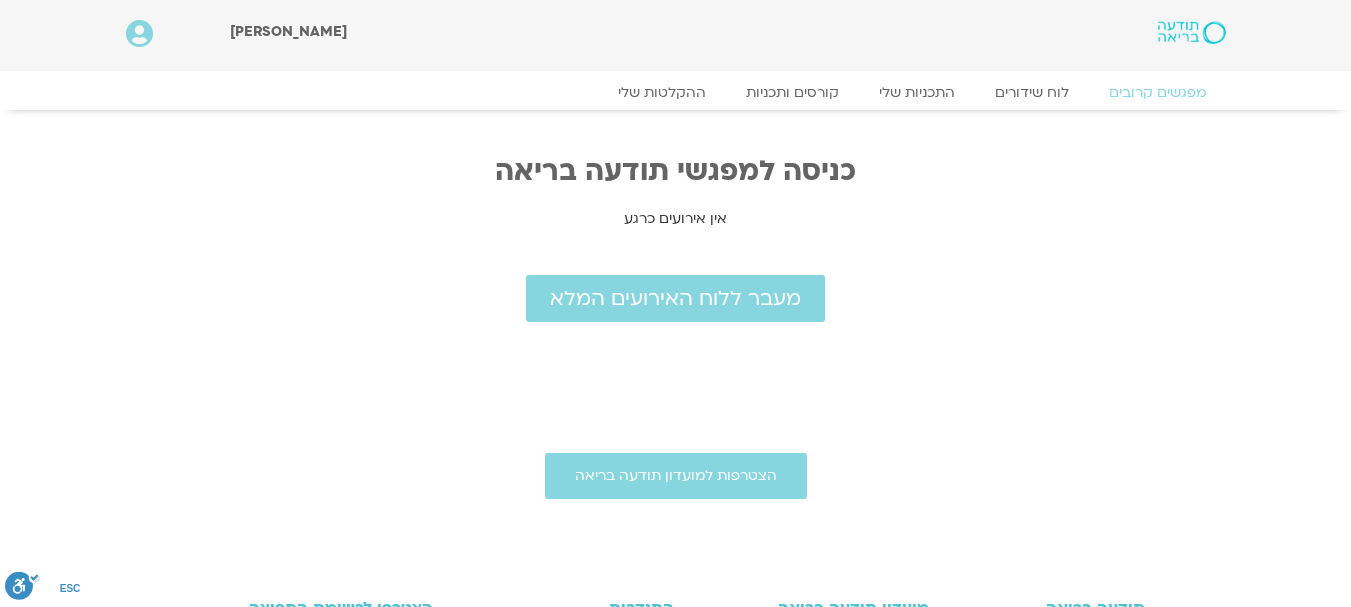 scroll, scrollTop: 0, scrollLeft: 0, axis: both 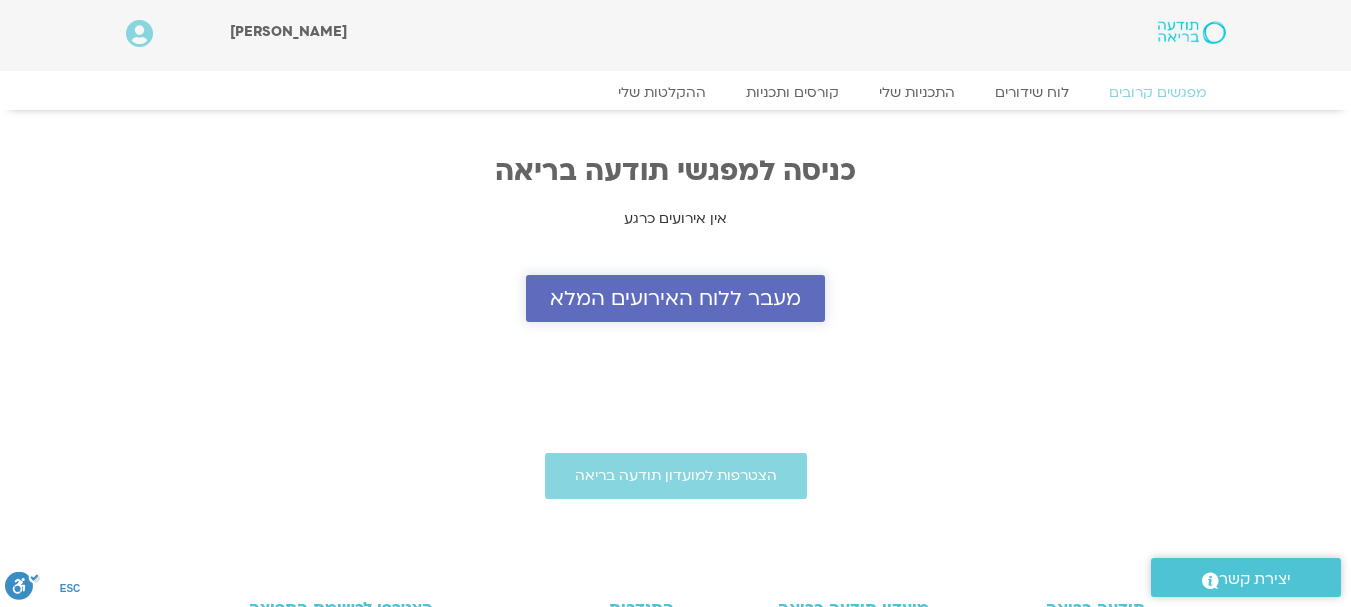click on "מעבר ללוח האירועים המלא" at bounding box center (675, 298) 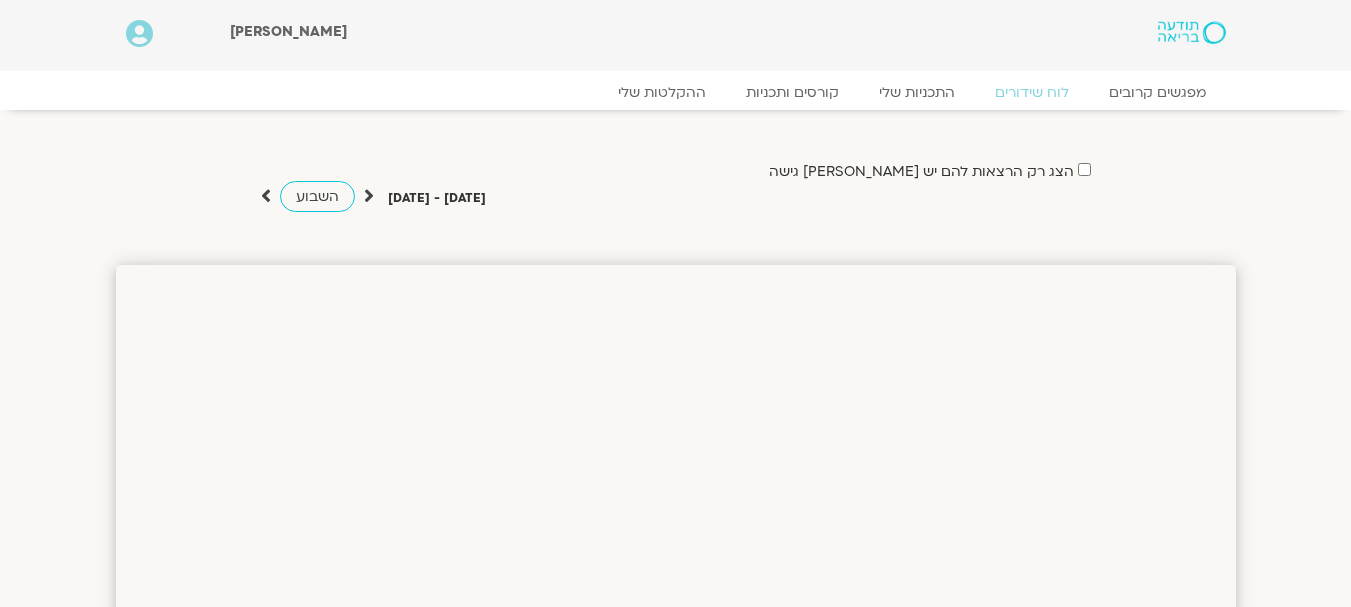 scroll, scrollTop: 0, scrollLeft: 0, axis: both 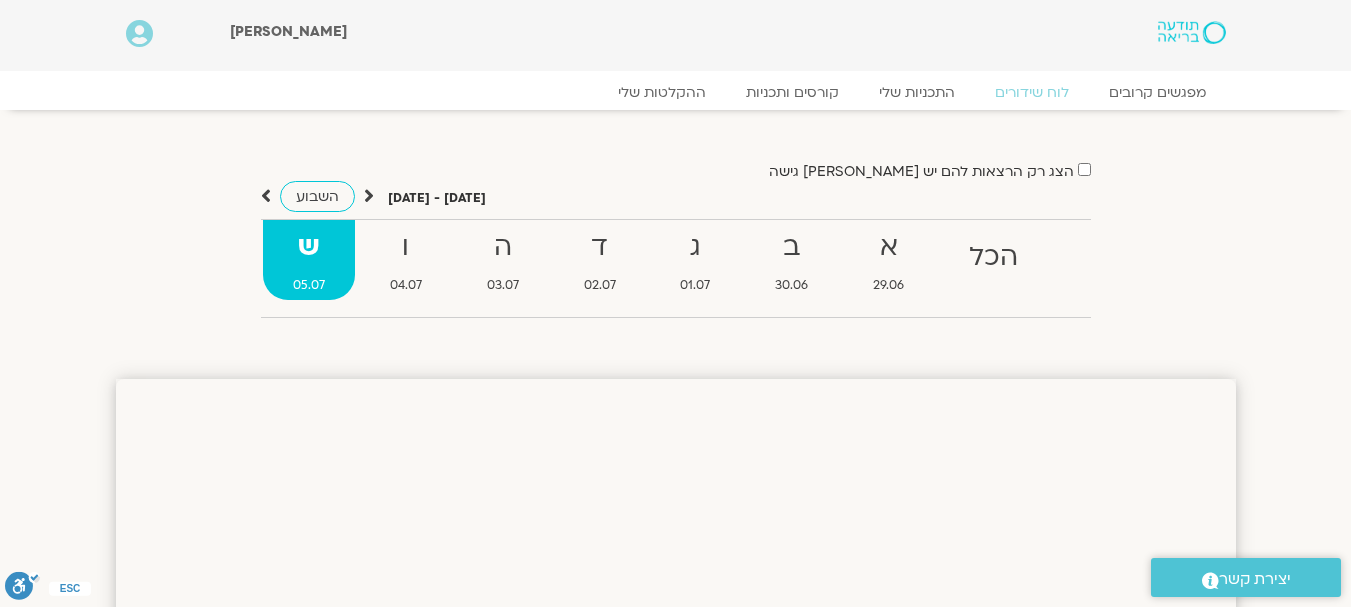 click at bounding box center [139, 34] 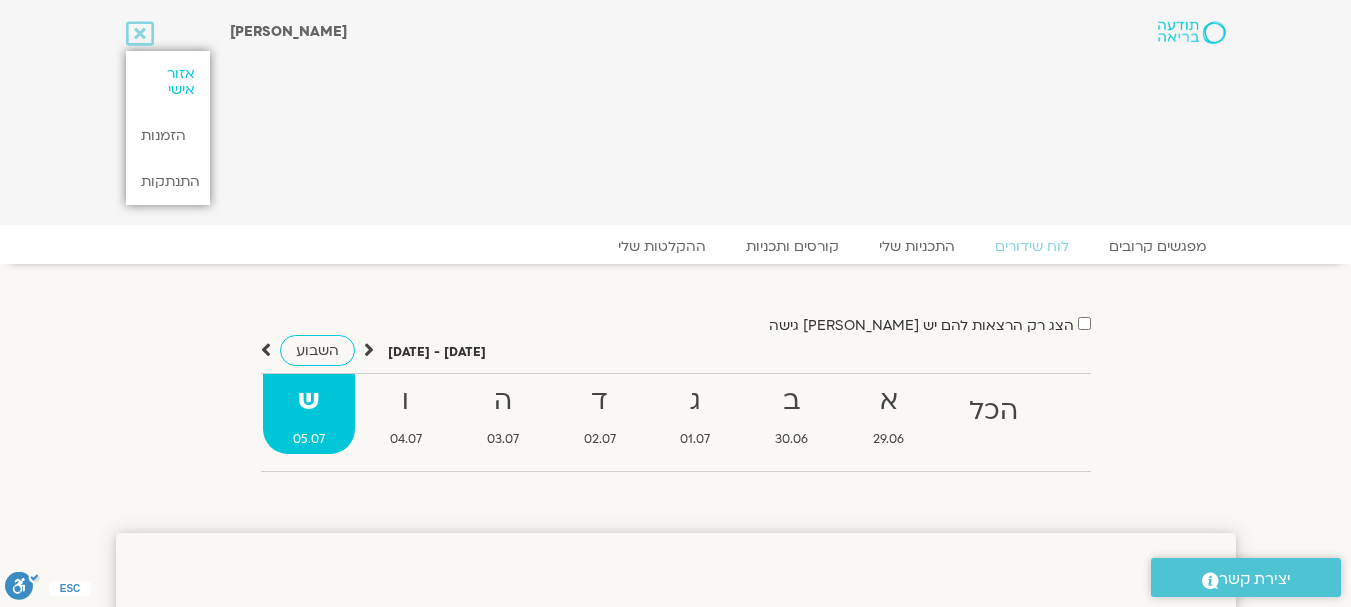 click on "אזור אישי" at bounding box center (168, 82) 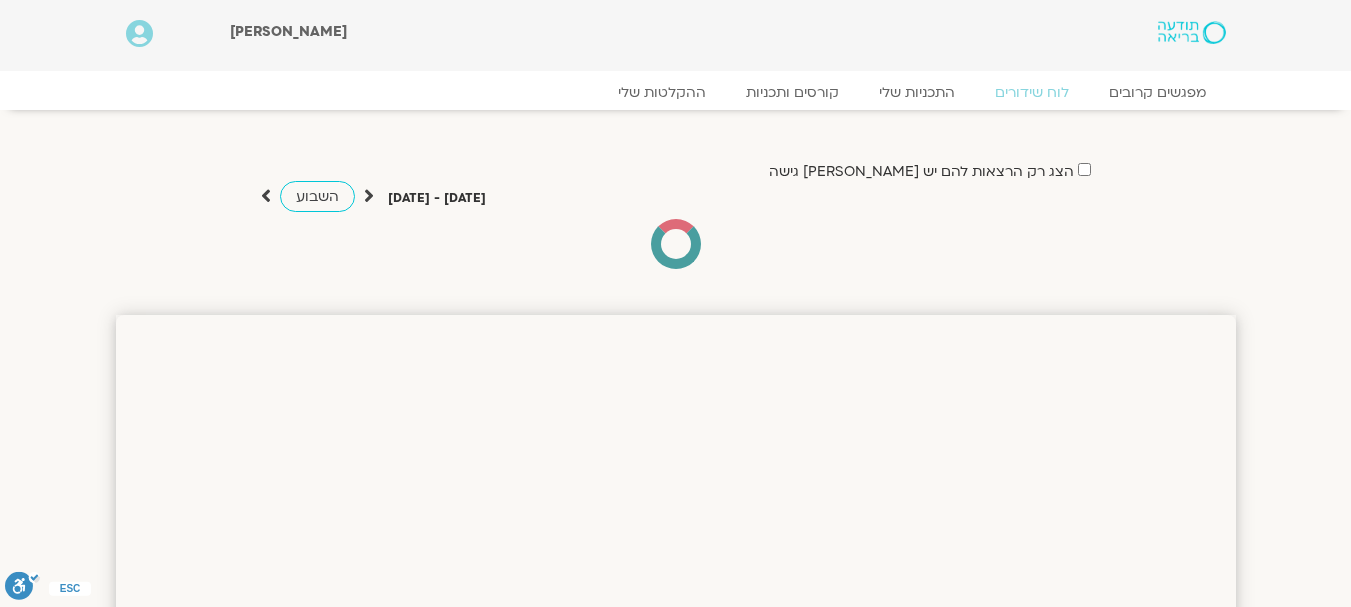 scroll, scrollTop: 0, scrollLeft: 0, axis: both 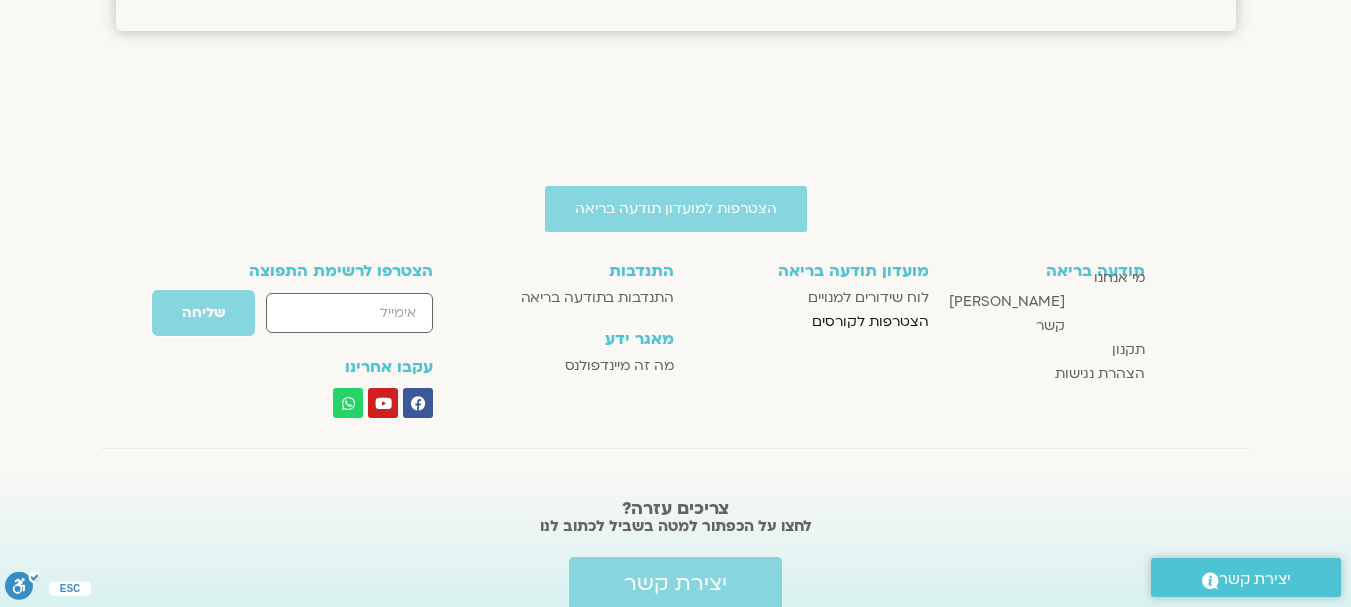 click on "הצטרפות לקורסים" at bounding box center (870, 322) 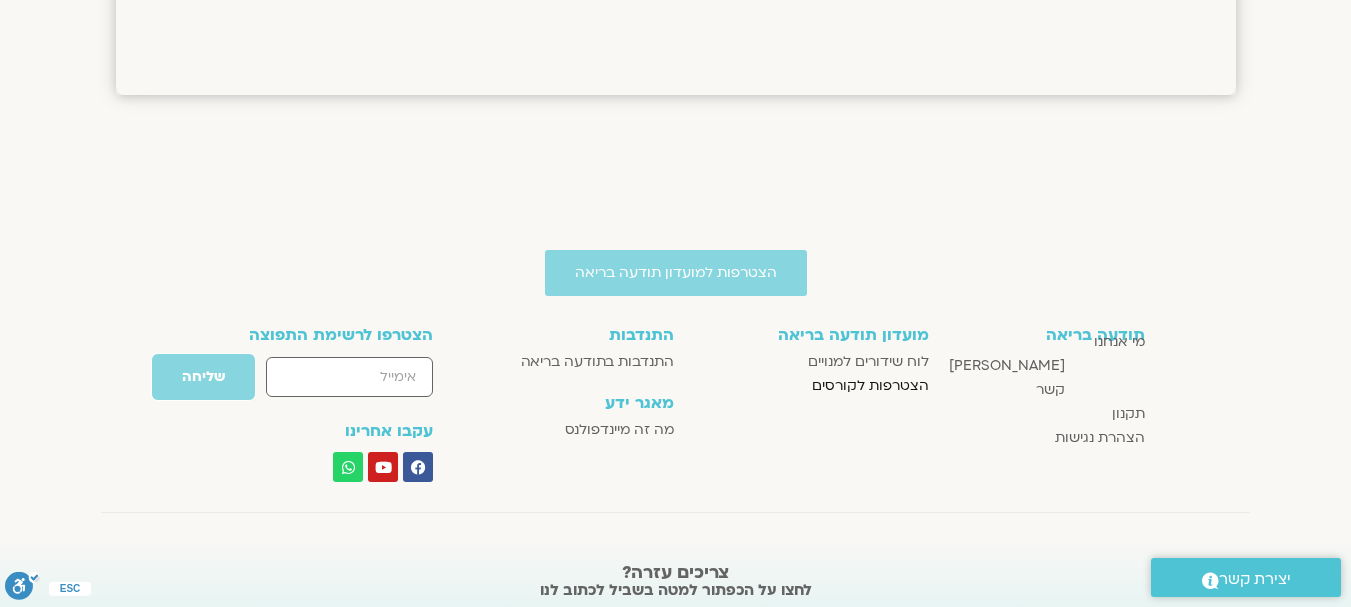 scroll, scrollTop: 1863, scrollLeft: 0, axis: vertical 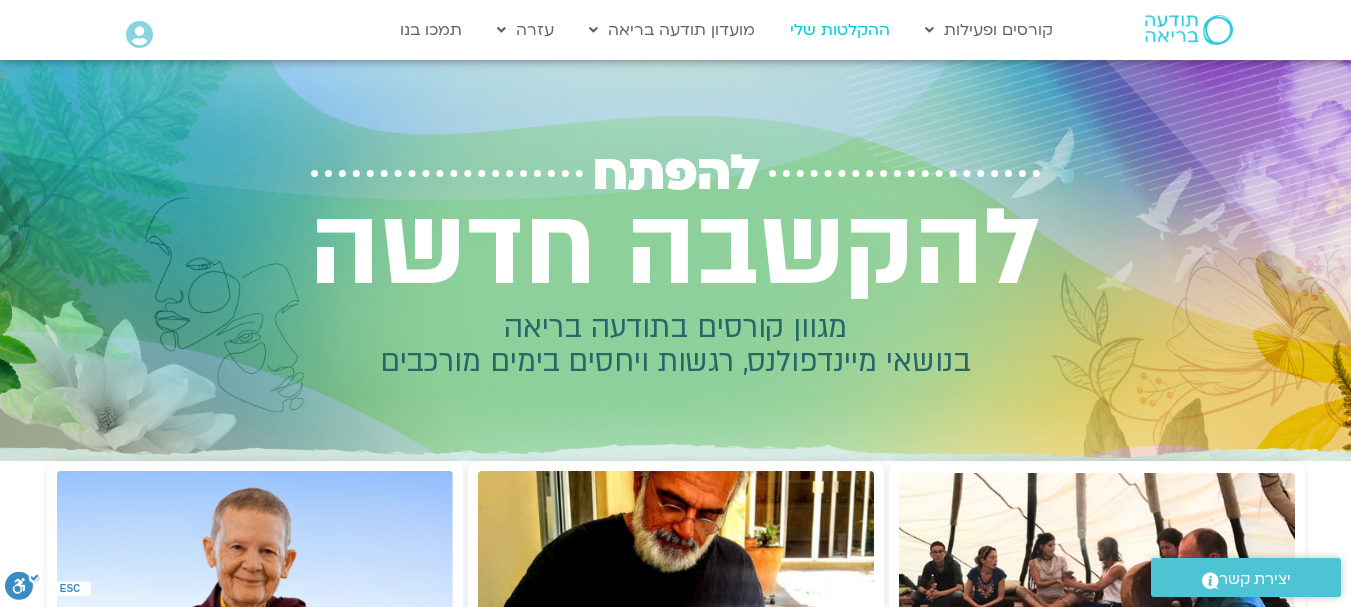 click on "ההקלטות שלי" at bounding box center (840, 30) 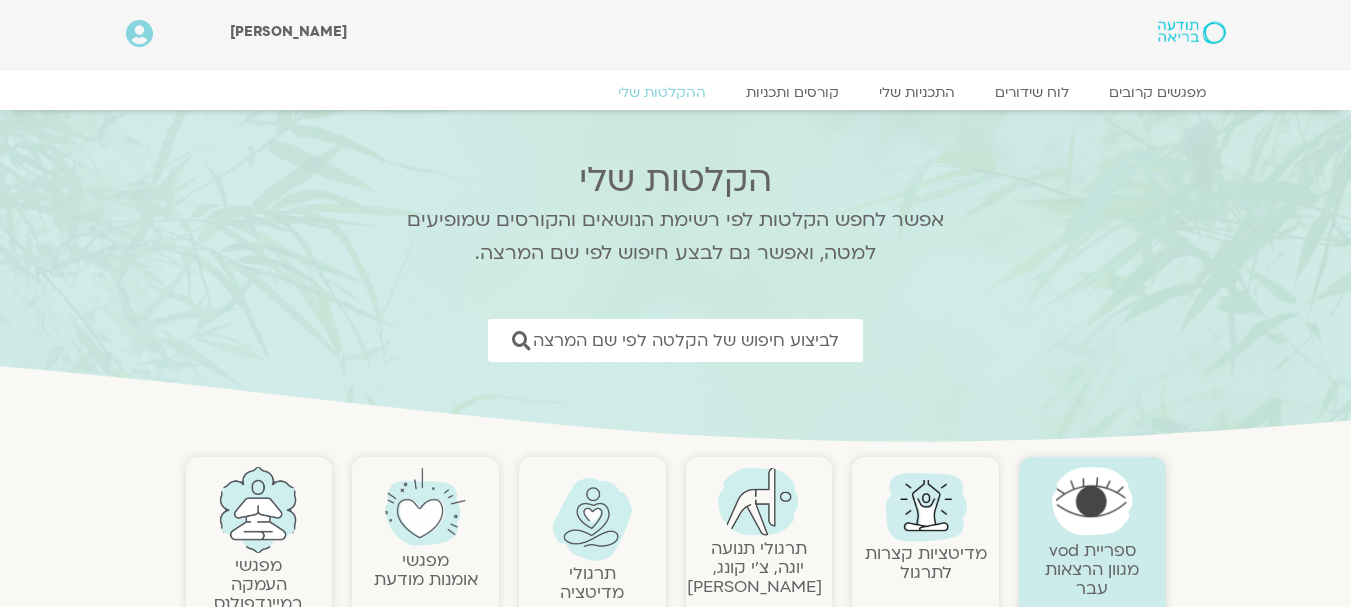 scroll, scrollTop: 0, scrollLeft: 0, axis: both 